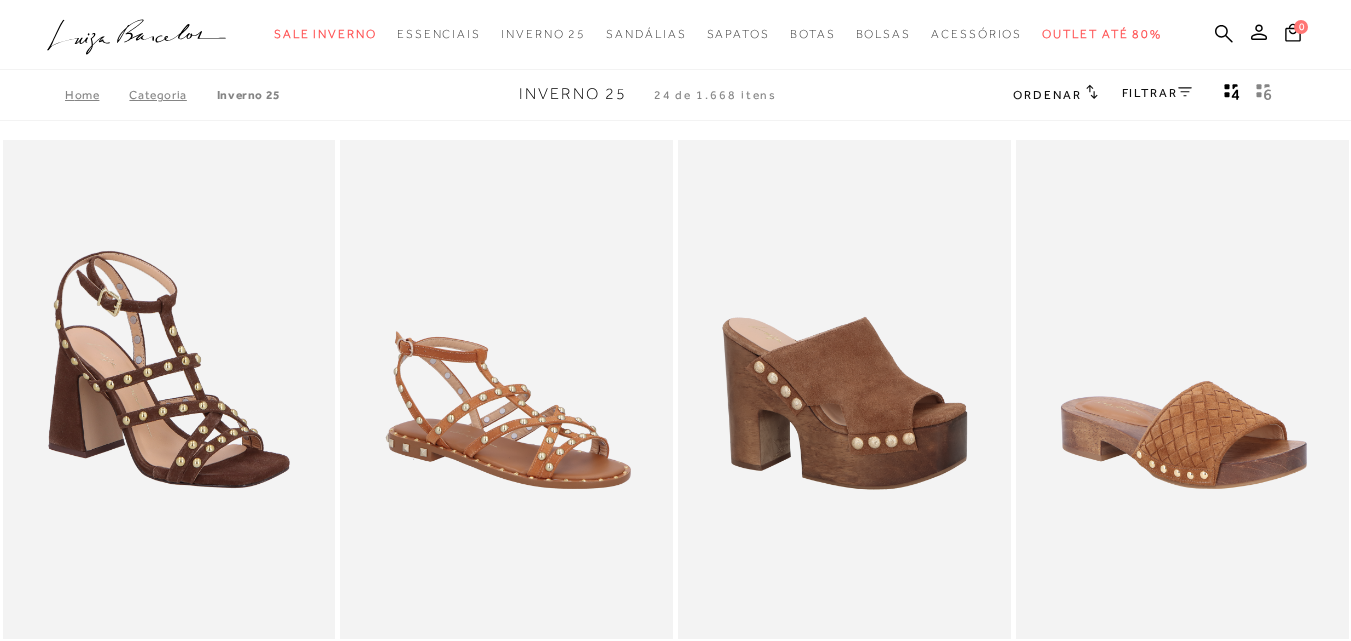 scroll, scrollTop: 0, scrollLeft: 0, axis: both 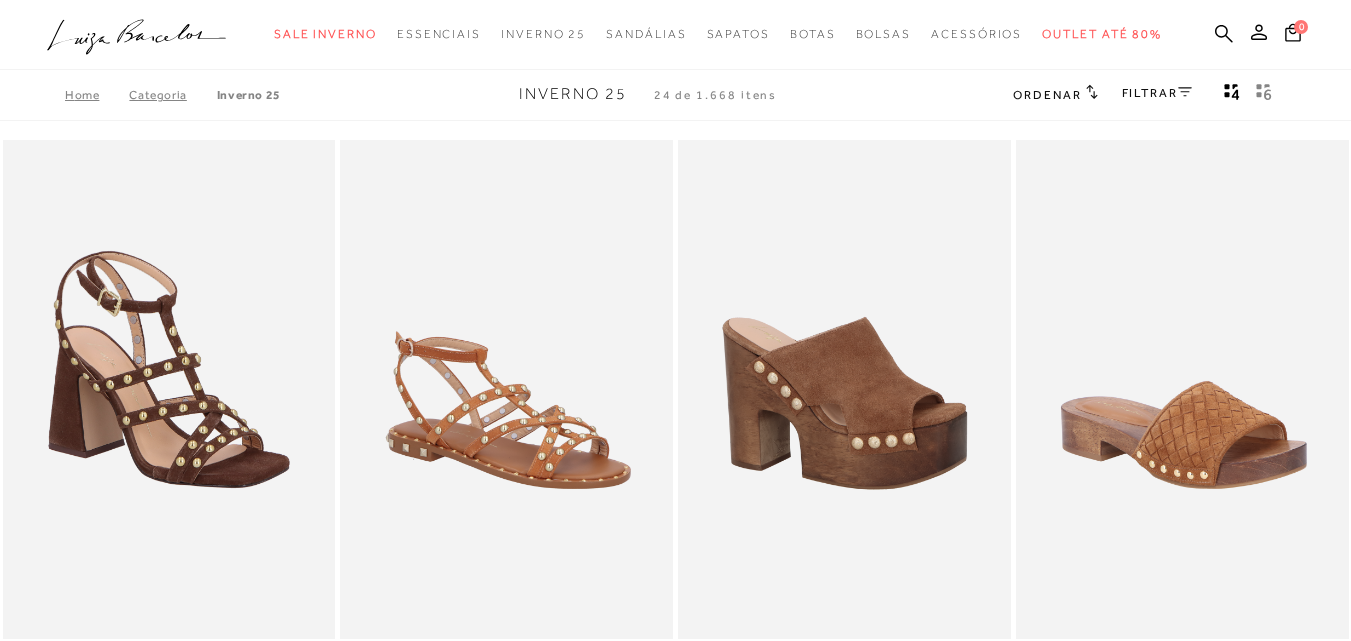 click on "Ordenar" at bounding box center [1055, 94] 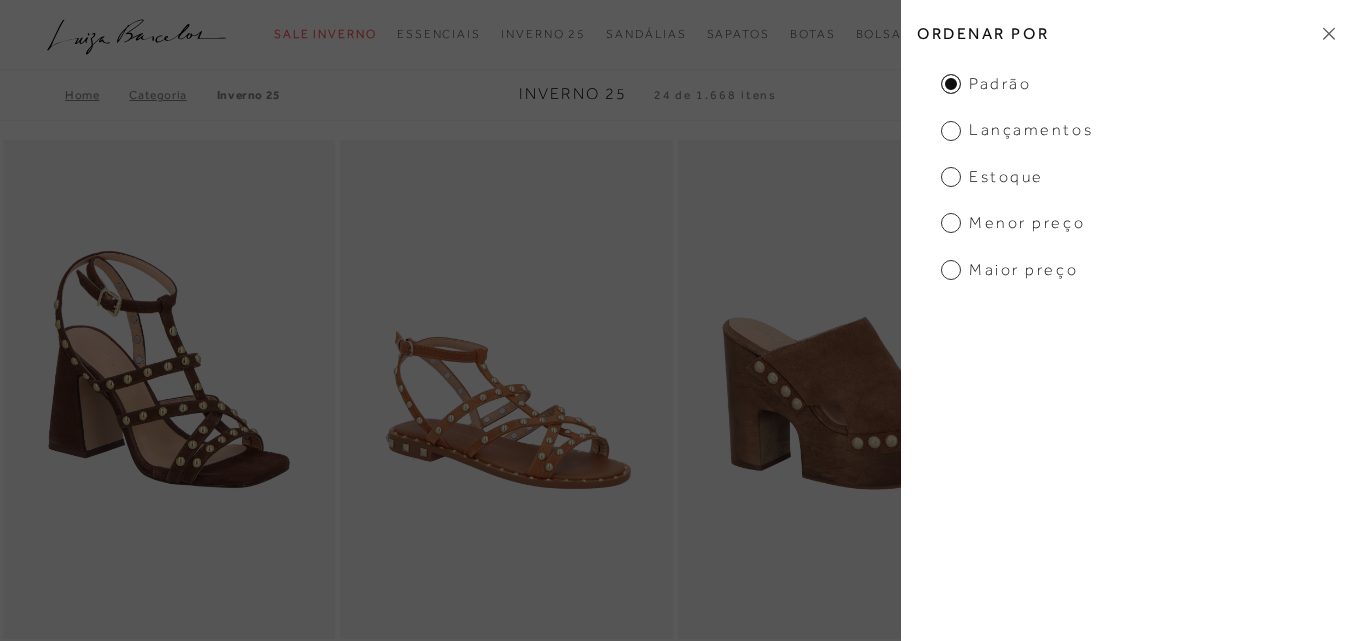 click on "Lançamentos" at bounding box center [1017, 130] 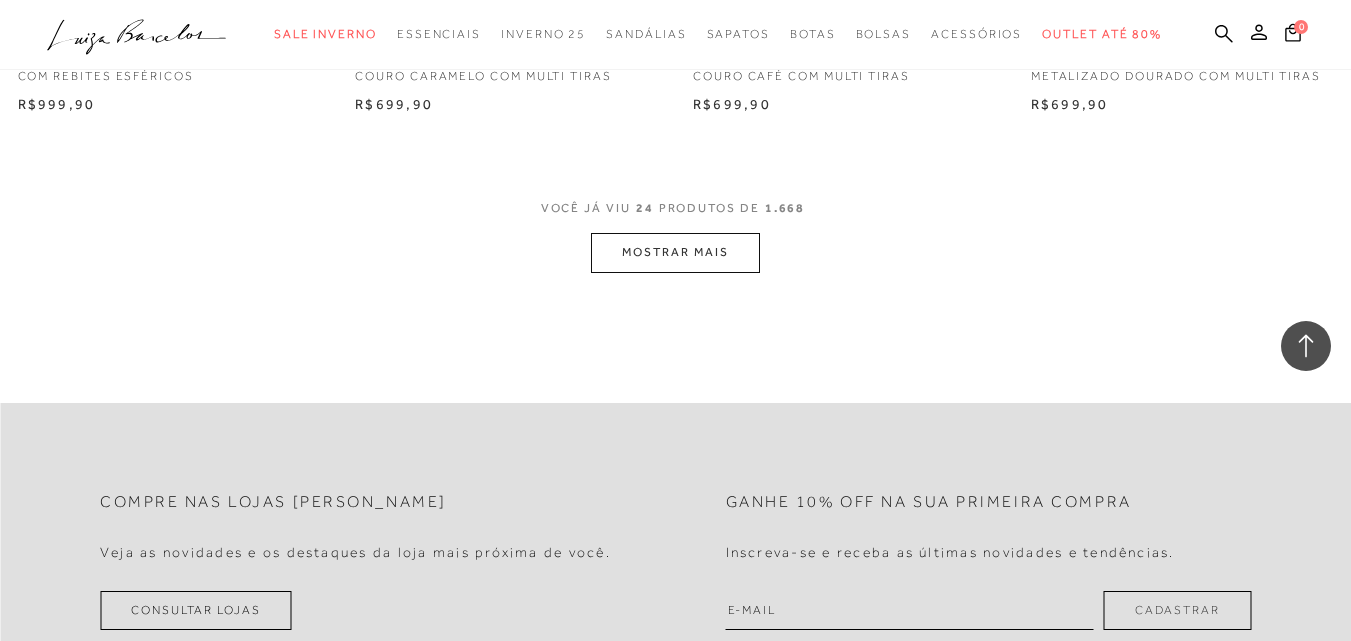 scroll, scrollTop: 7700, scrollLeft: 0, axis: vertical 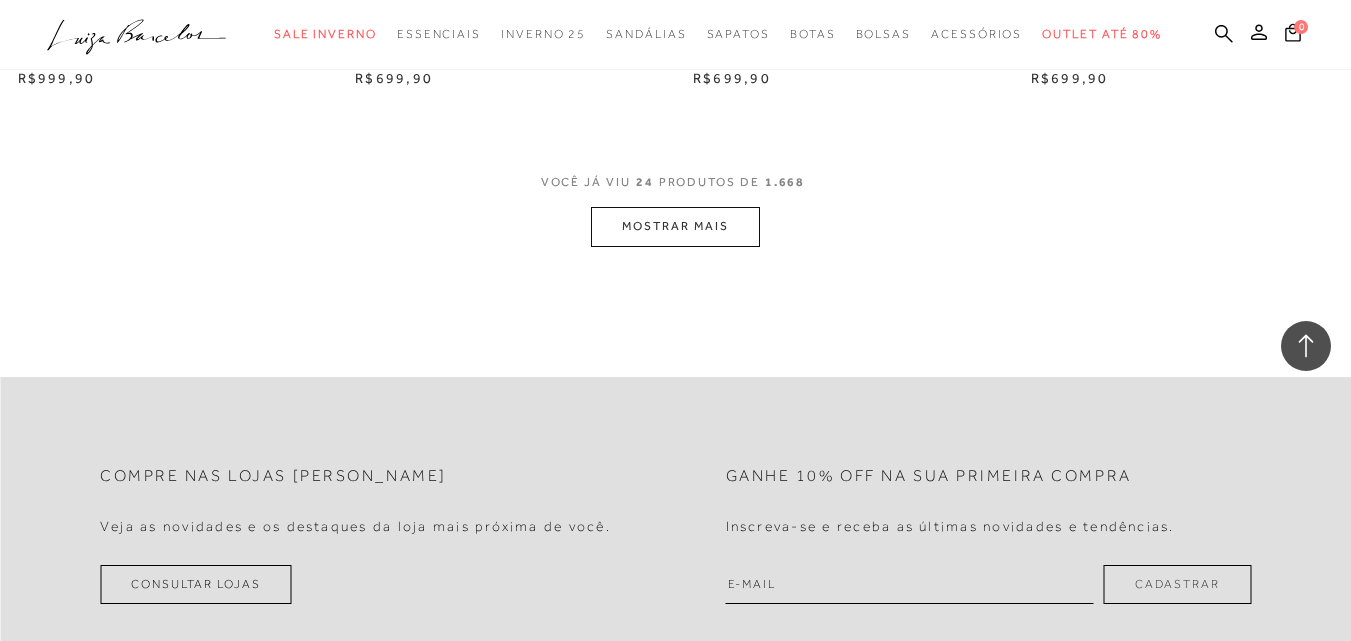 click on "MOSTRAR MAIS" at bounding box center [675, 226] 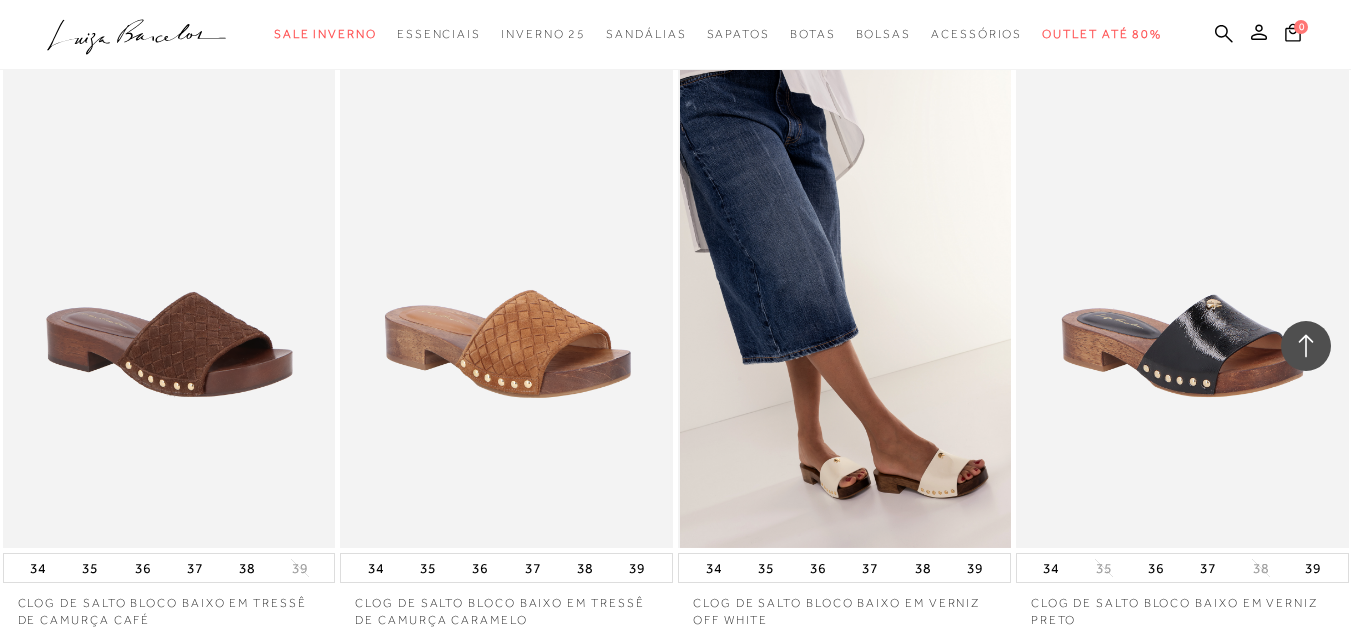 scroll, scrollTop: 9800, scrollLeft: 0, axis: vertical 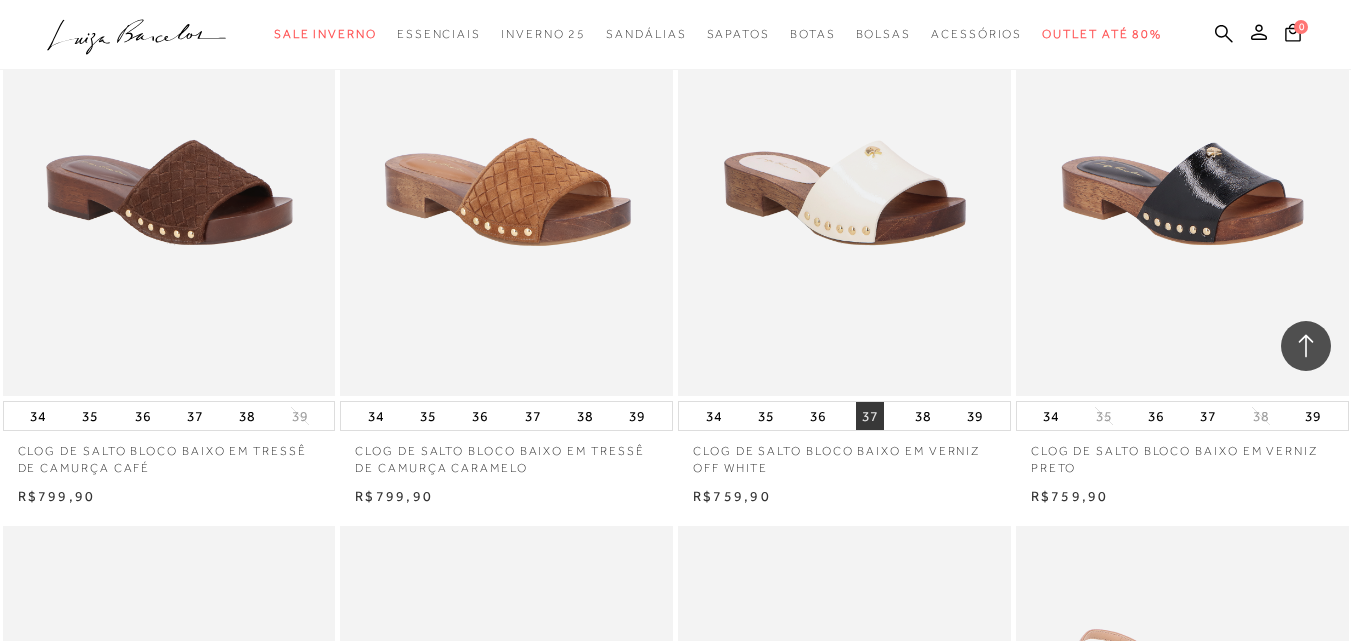 click on "37" at bounding box center [870, 416] 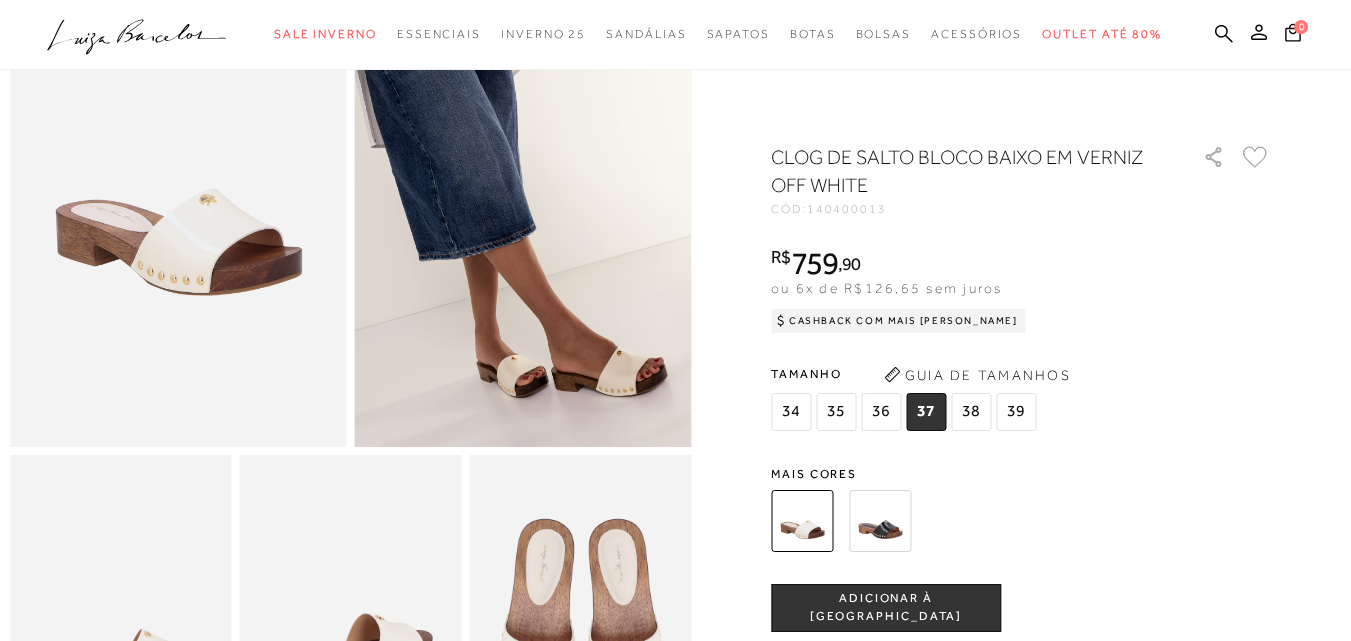 scroll, scrollTop: 400, scrollLeft: 0, axis: vertical 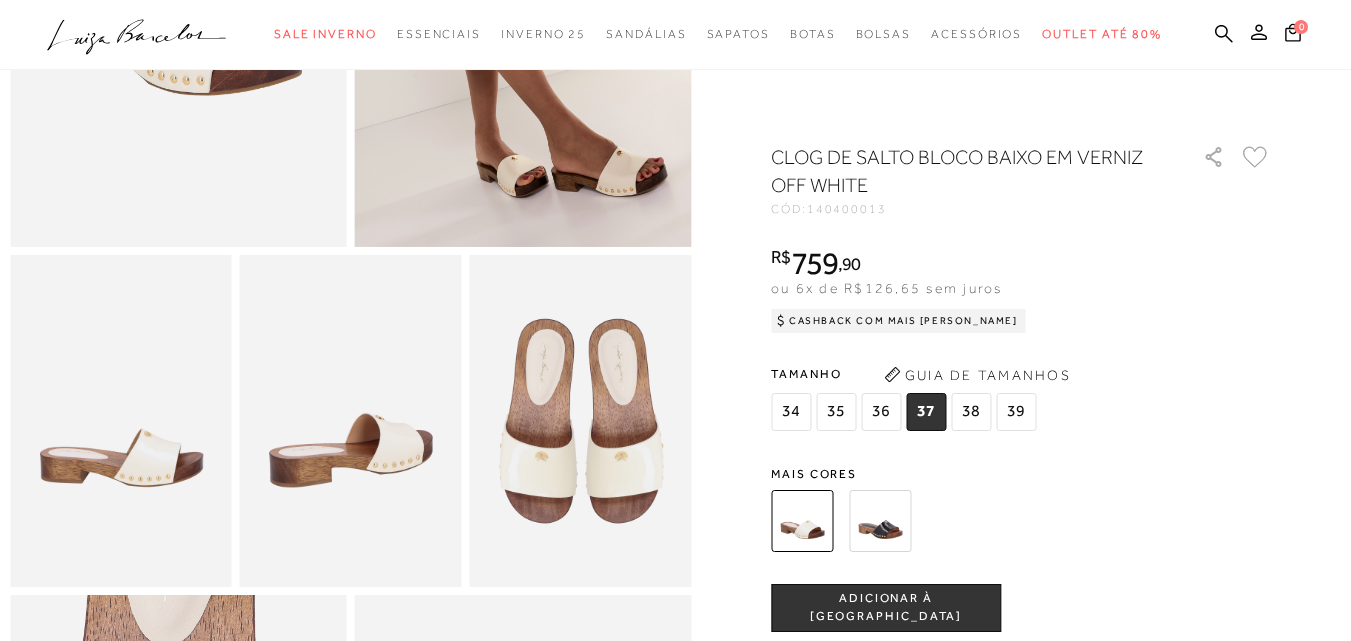 click on "ADICIONAR À [GEOGRAPHIC_DATA]" at bounding box center (886, 607) 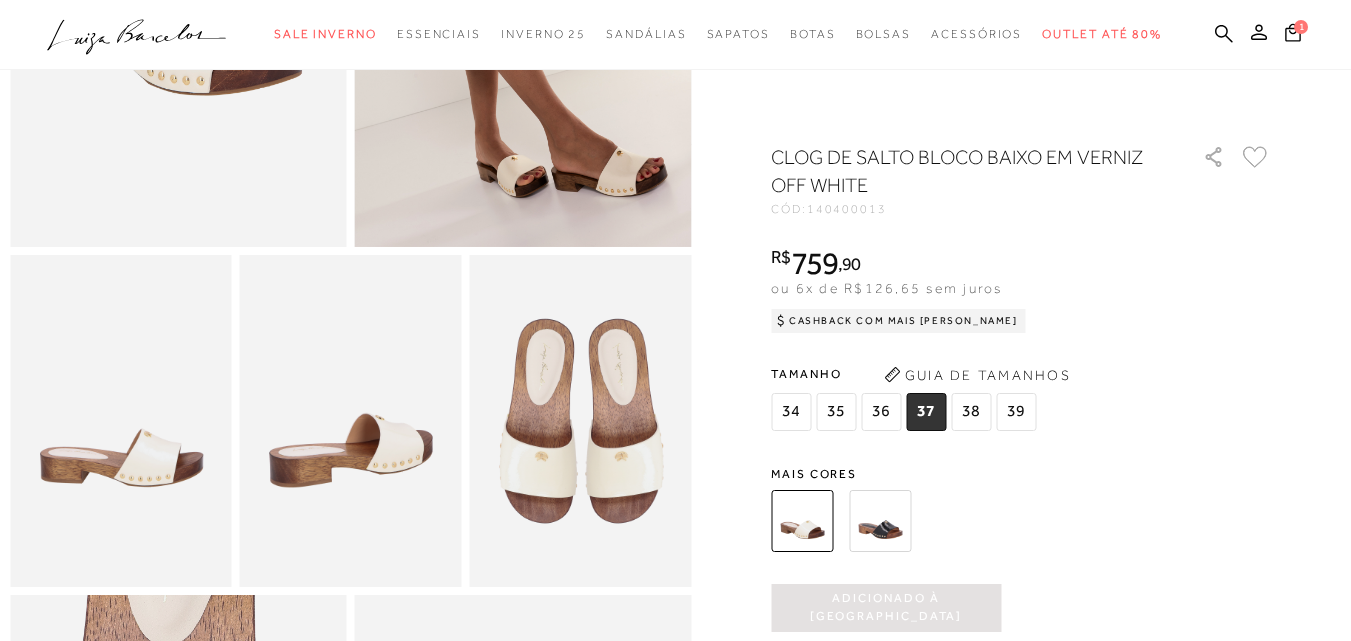 scroll, scrollTop: 0, scrollLeft: 0, axis: both 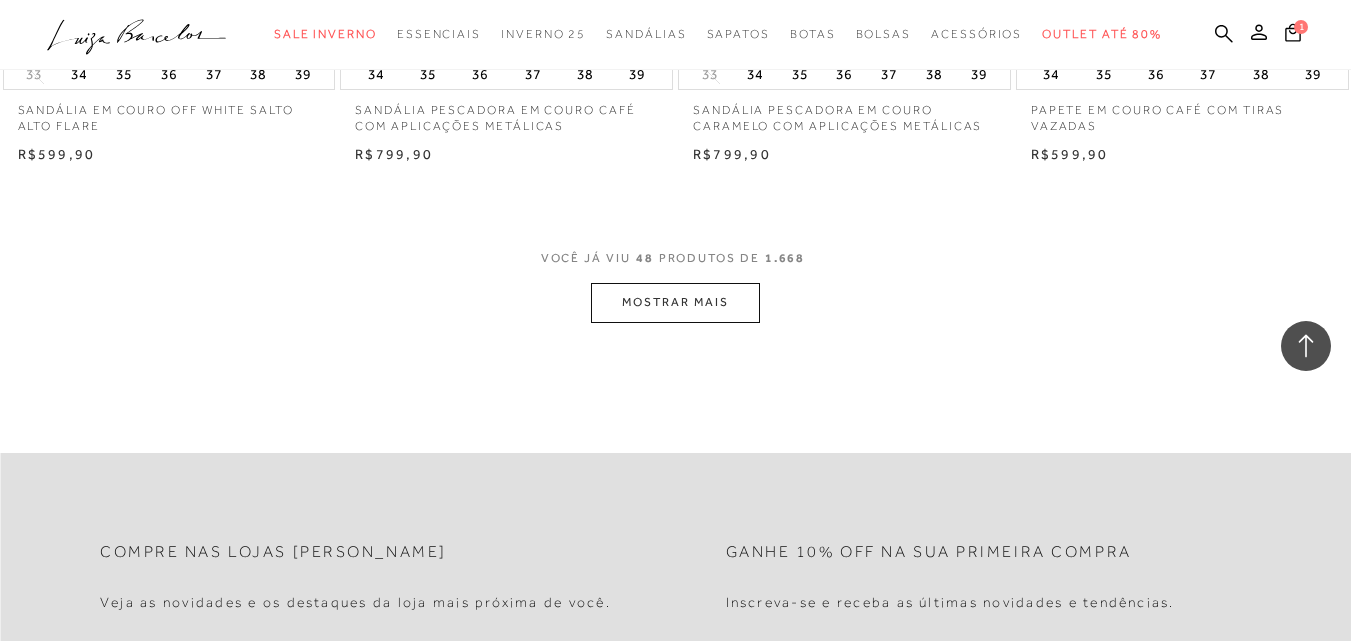 click on "MOSTRAR MAIS" at bounding box center [675, 302] 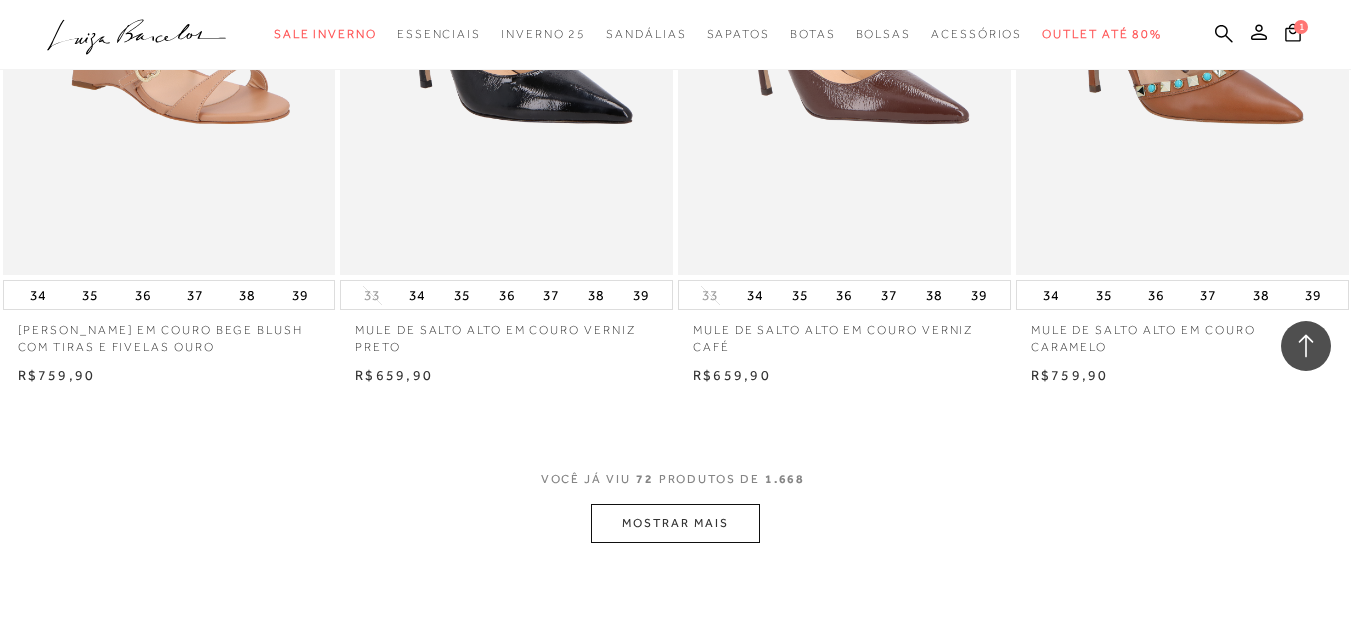 scroll, scrollTop: 15000, scrollLeft: 0, axis: vertical 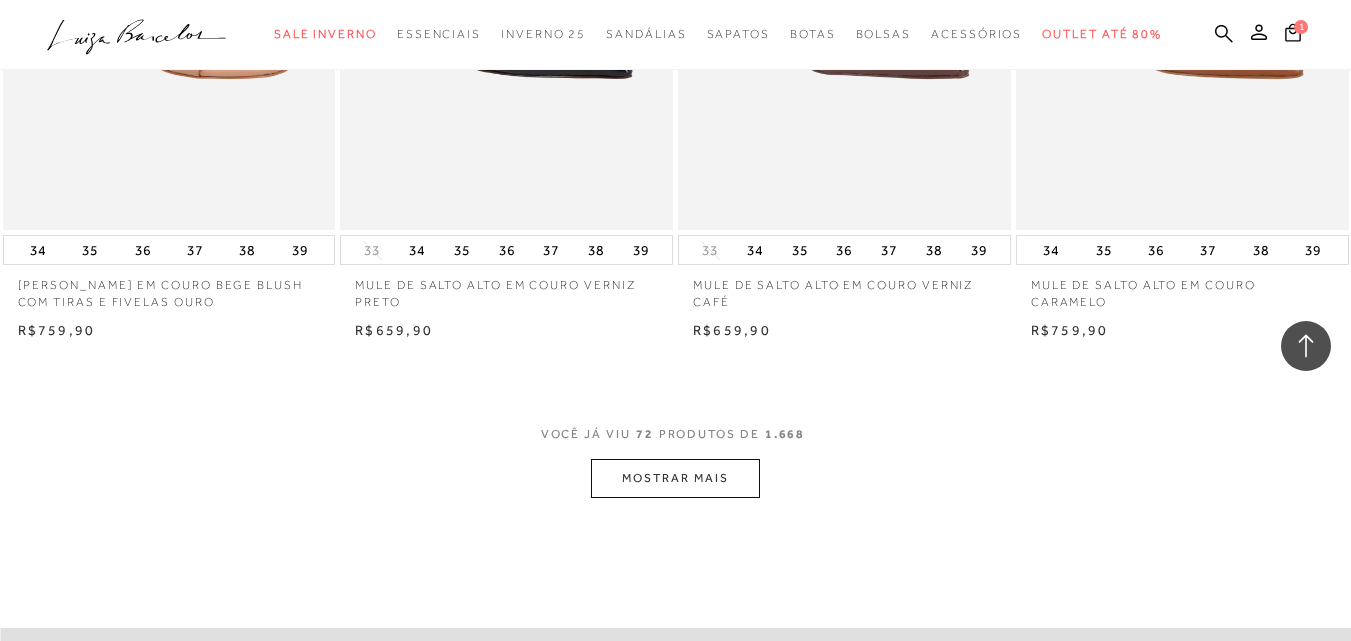 click on "MOSTRAR MAIS" at bounding box center (675, 478) 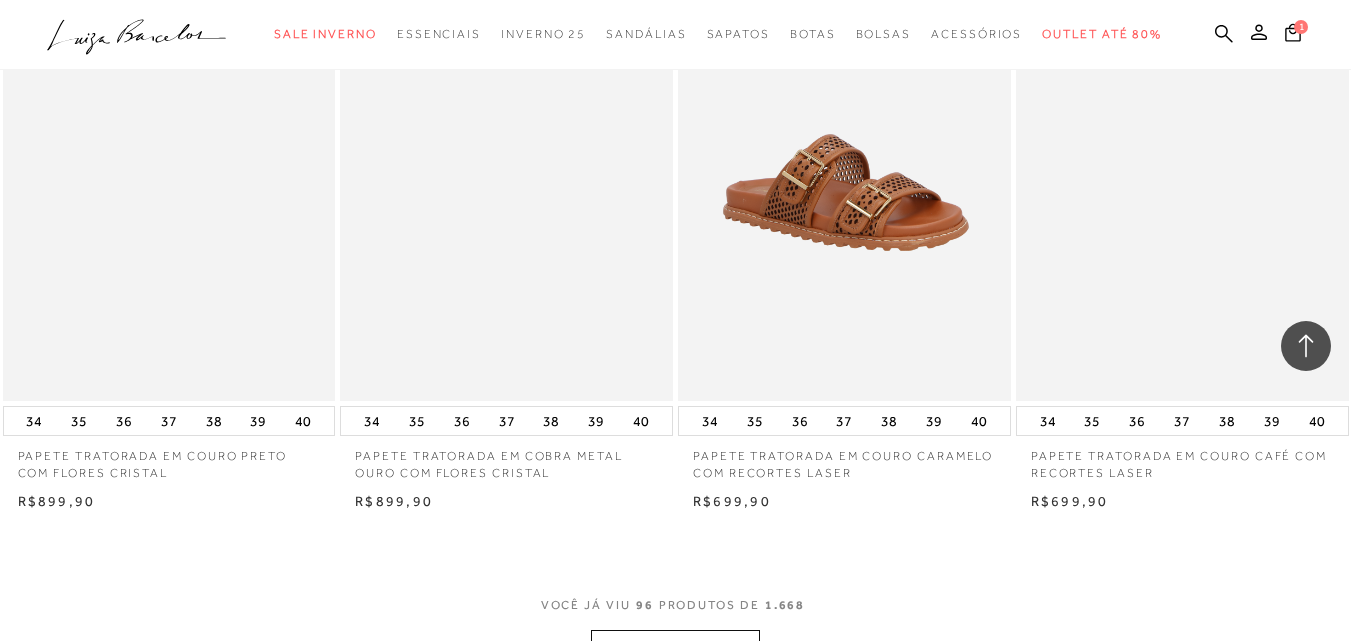 scroll, scrollTop: 18900, scrollLeft: 0, axis: vertical 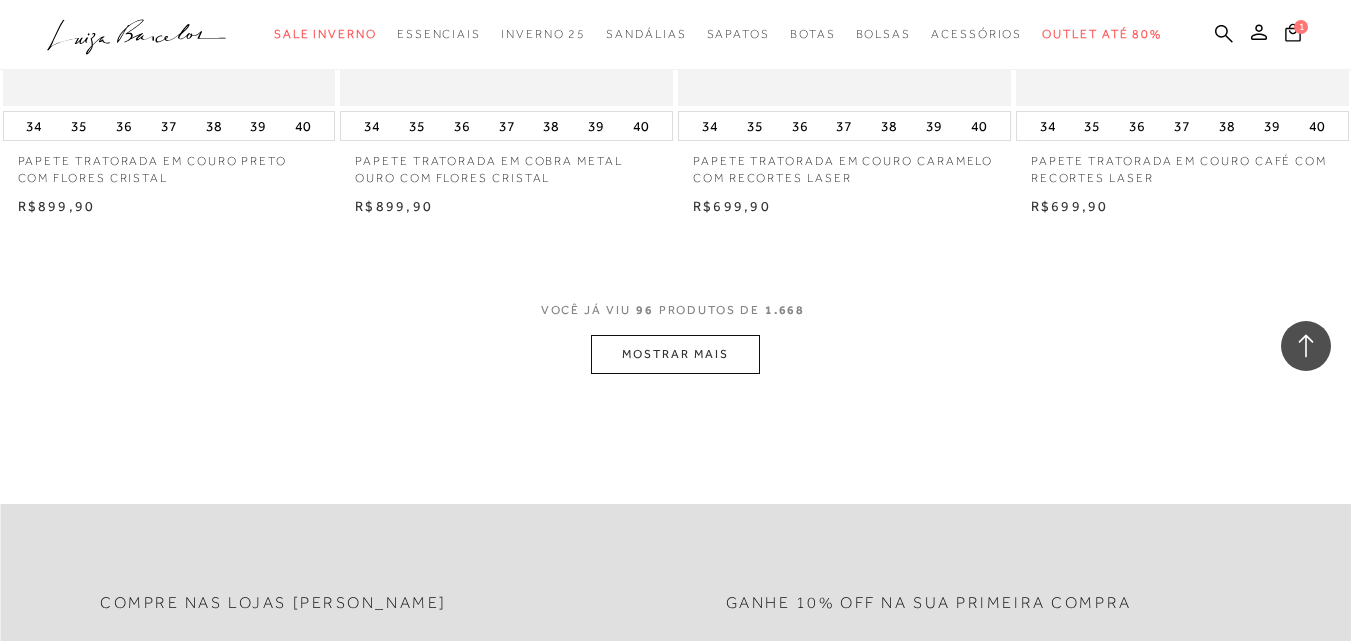 click on "MOSTRAR MAIS" at bounding box center [675, 354] 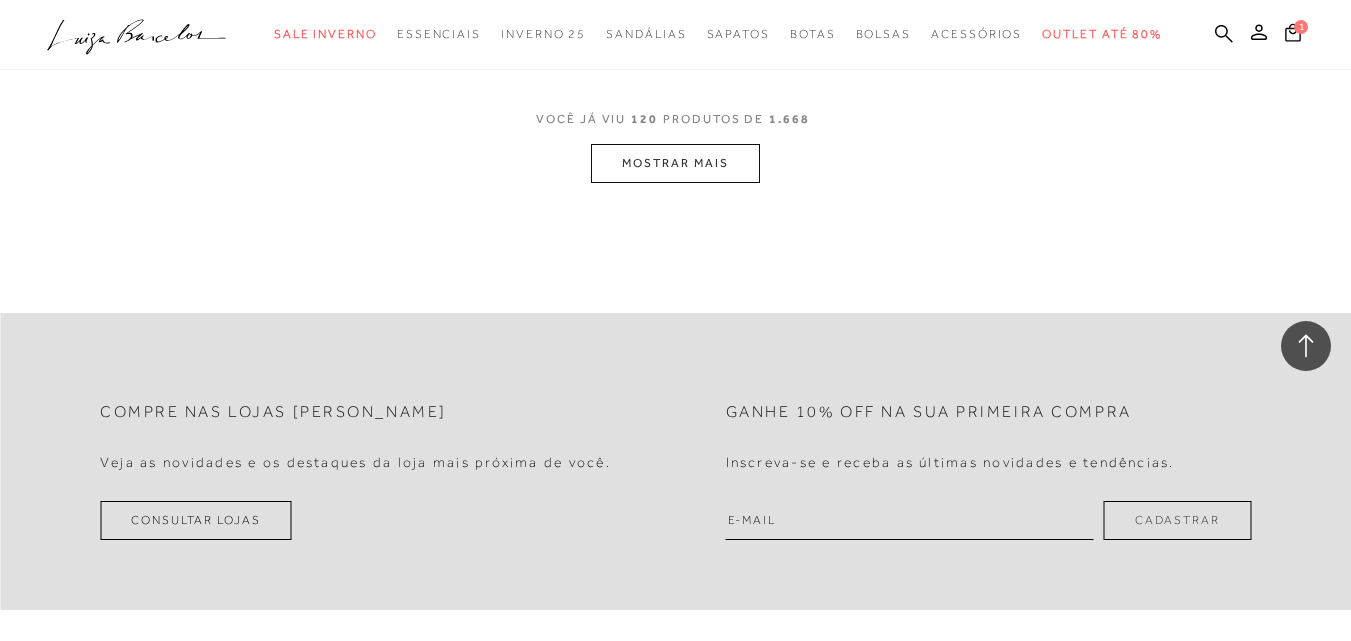 scroll, scrollTop: 22900, scrollLeft: 0, axis: vertical 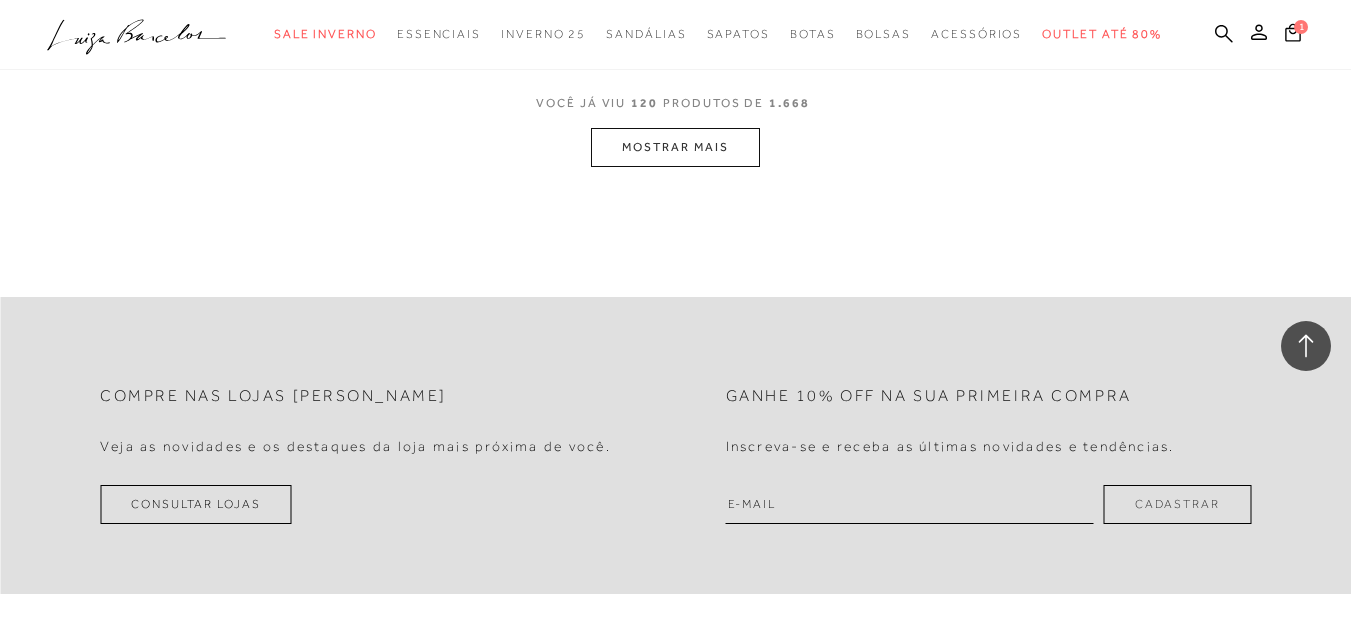 click on "MOSTRAR MAIS" at bounding box center [675, 147] 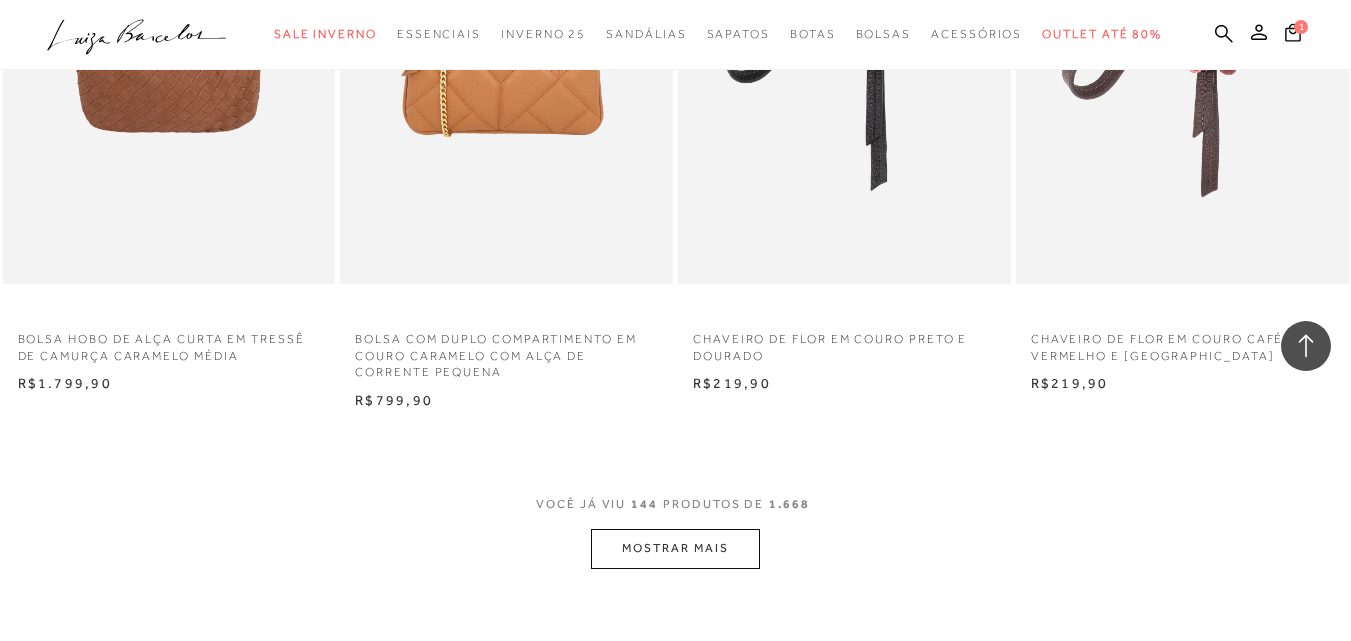 scroll, scrollTop: 26710, scrollLeft: 0, axis: vertical 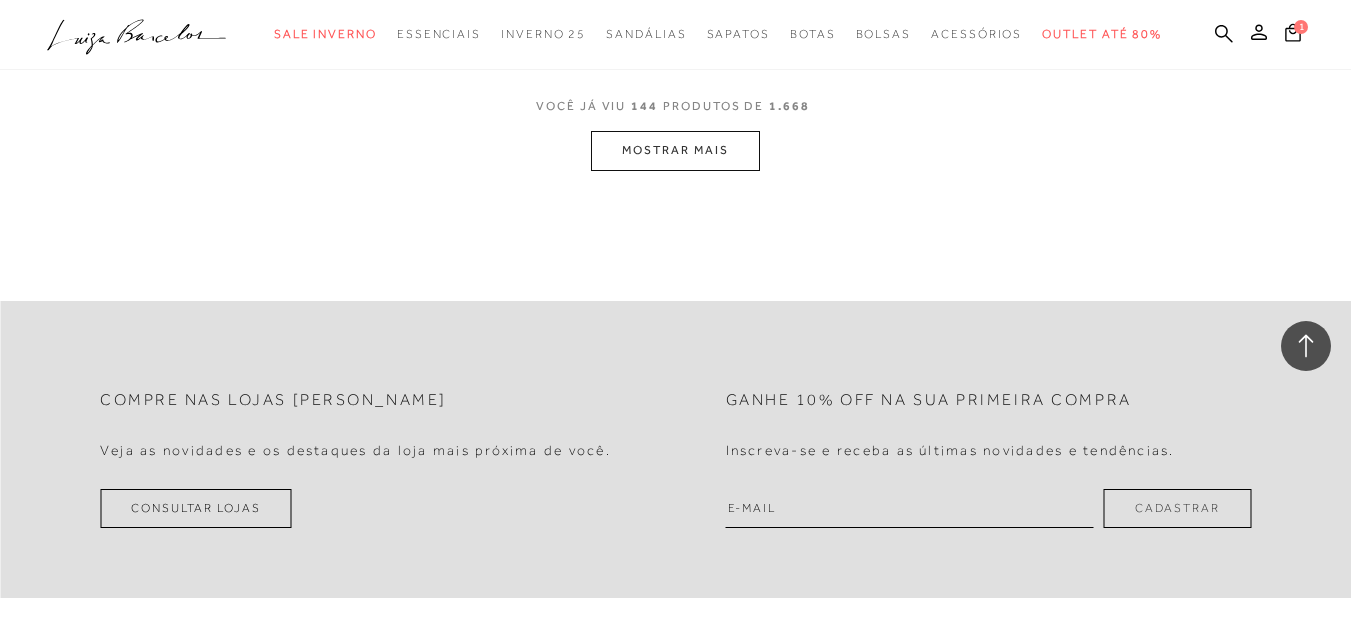 click on "MOSTRAR MAIS" at bounding box center (675, 150) 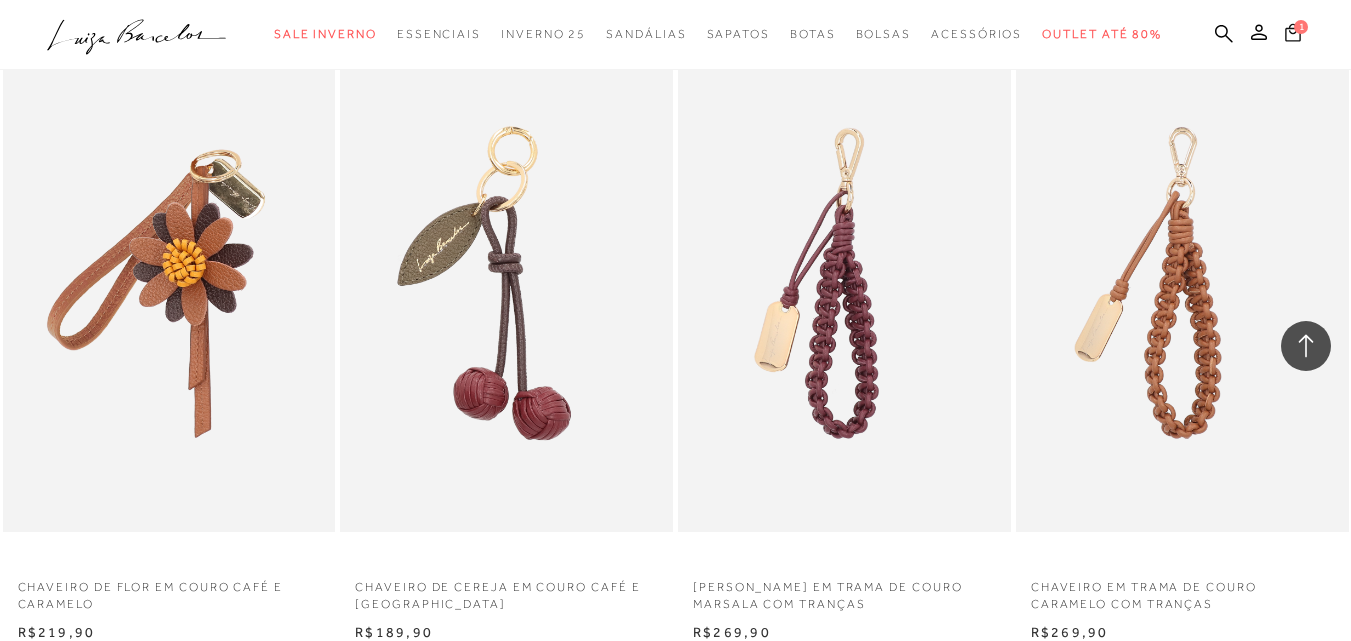 click on "1" at bounding box center (1301, 27) 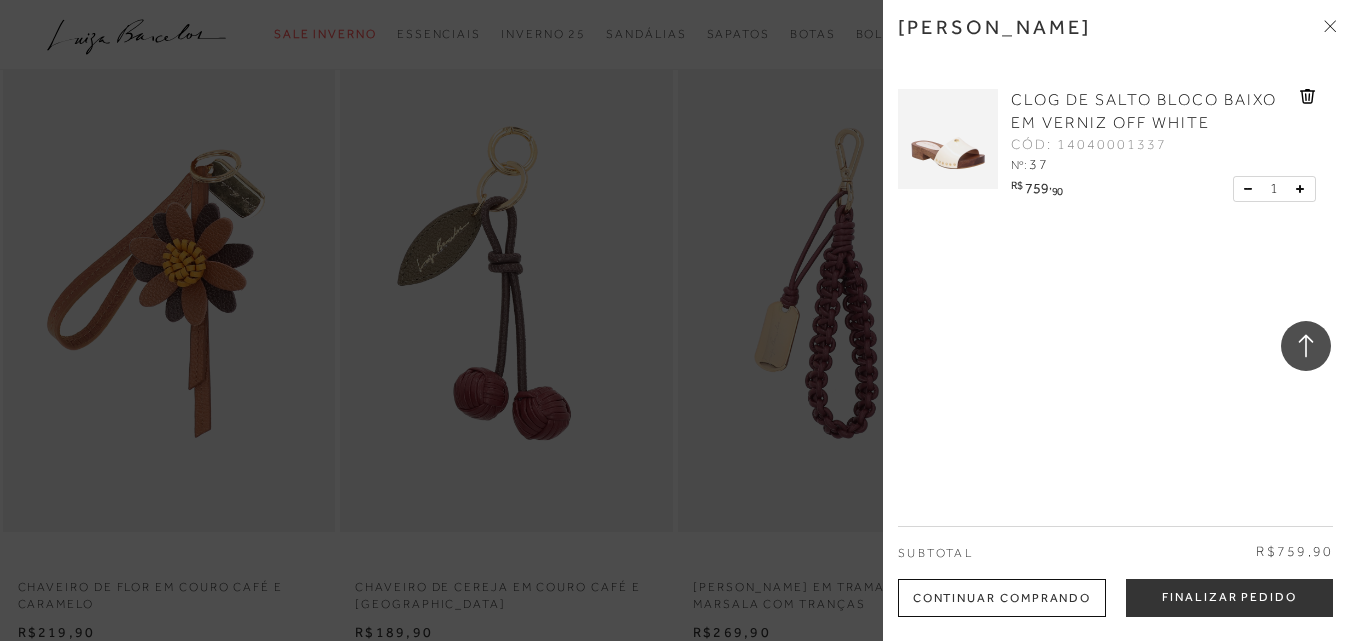 drag, startPoint x: 1261, startPoint y: 612, endPoint x: 1256, endPoint y: 600, distance: 13 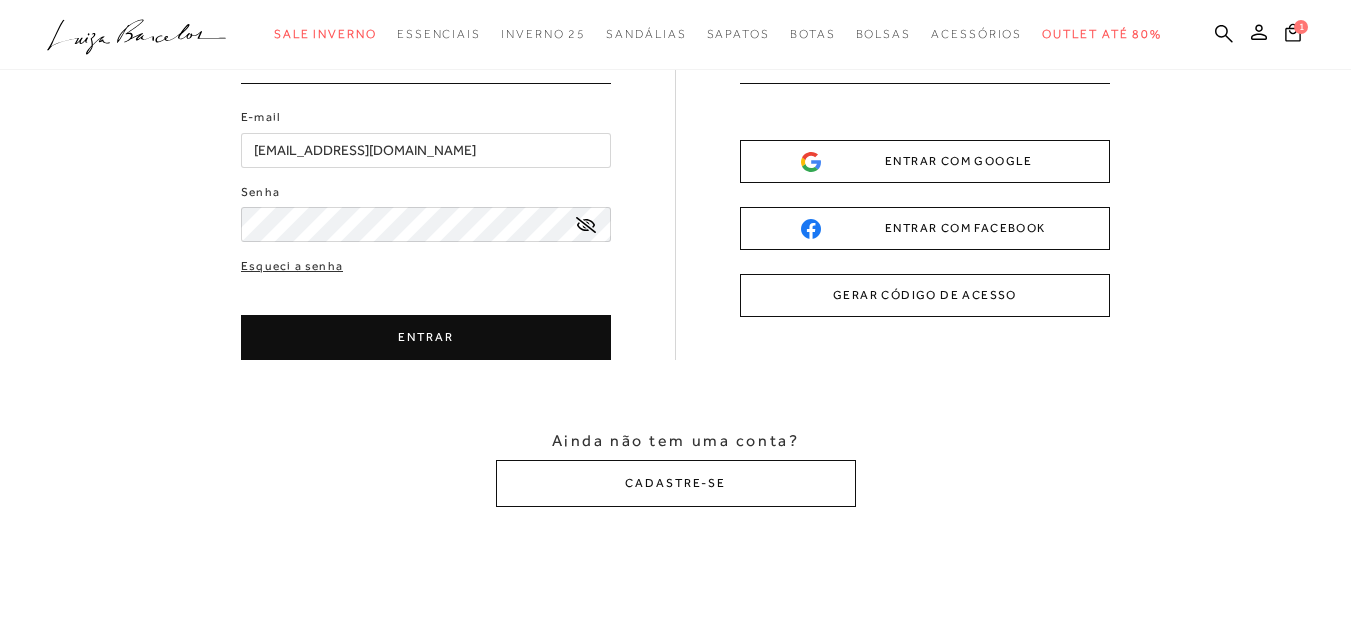 scroll, scrollTop: 0, scrollLeft: 0, axis: both 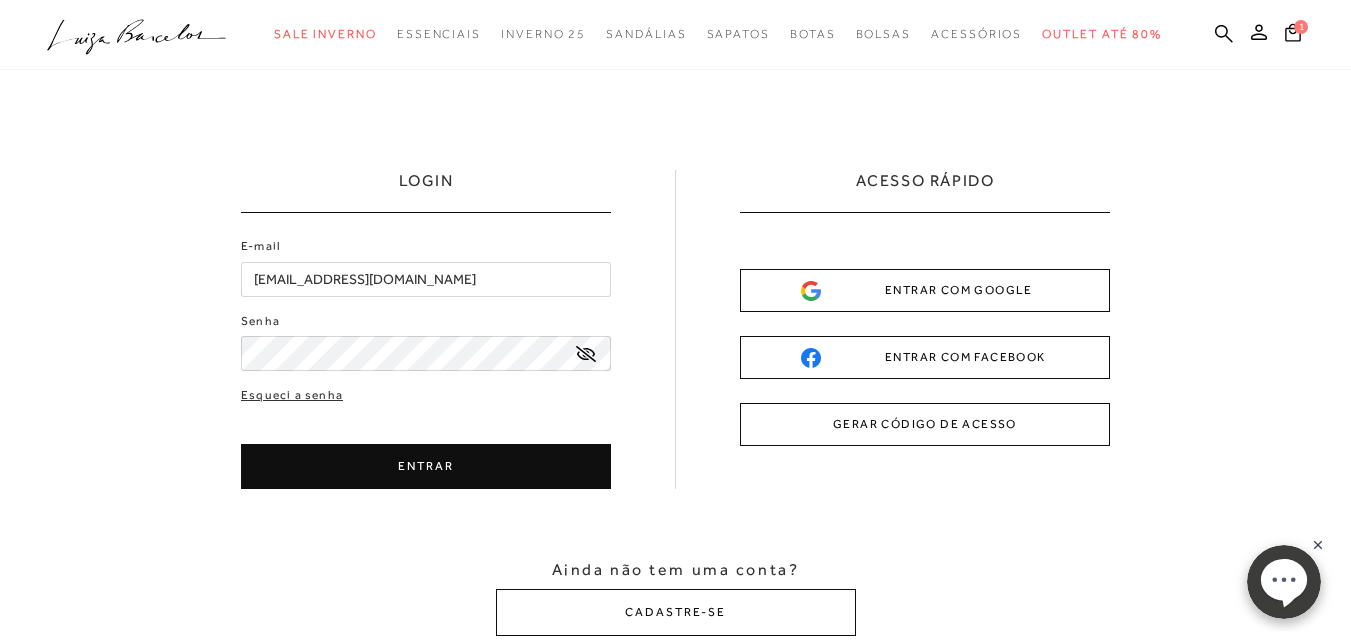 click on "ENTRAR" at bounding box center [426, 466] 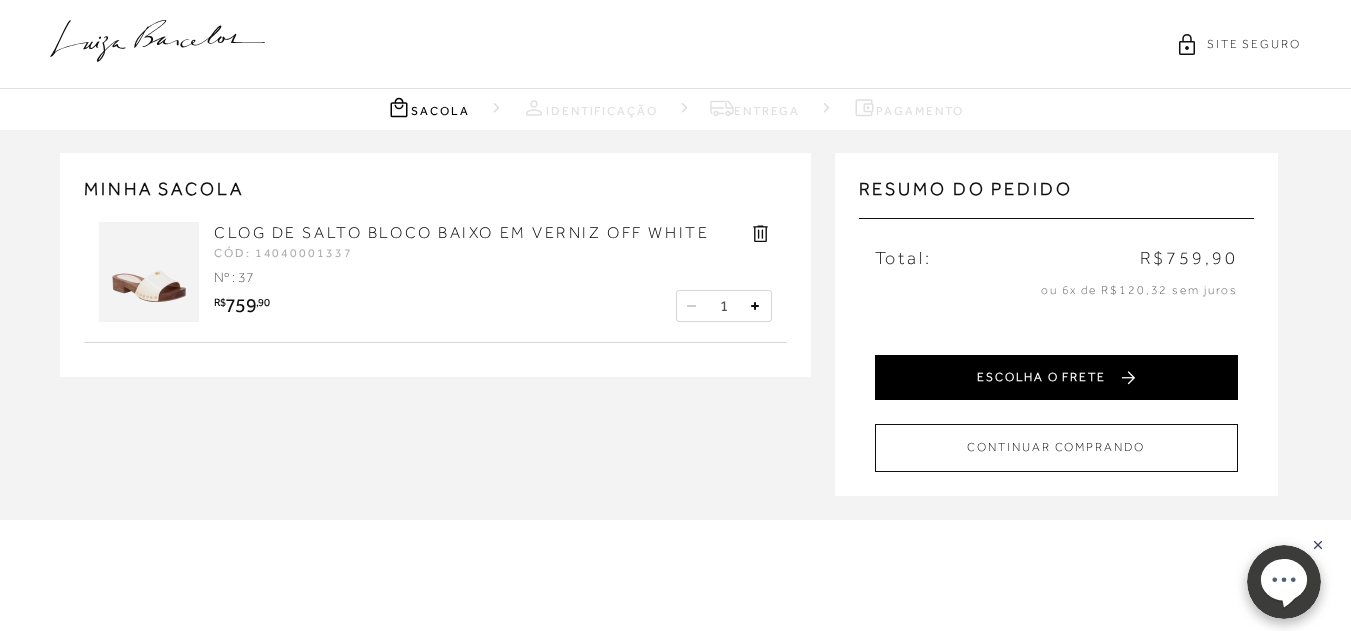 click on "ESCOLHA O FRETE" at bounding box center [1056, 377] 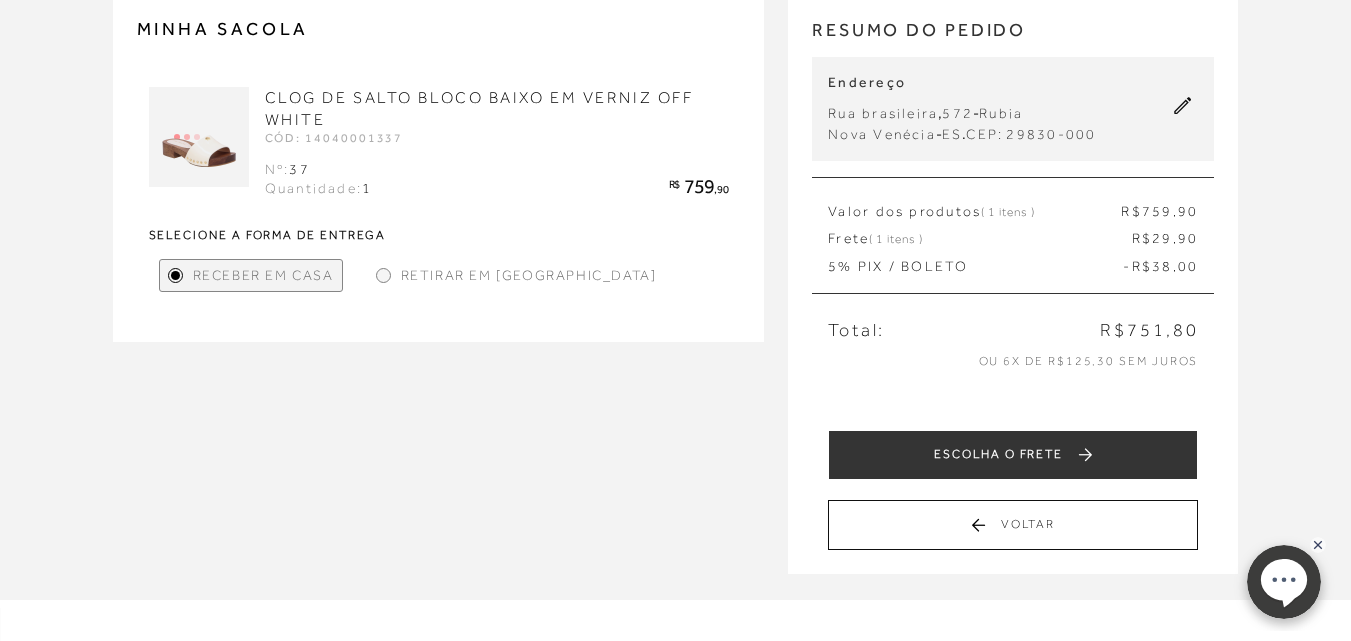 scroll, scrollTop: 300, scrollLeft: 0, axis: vertical 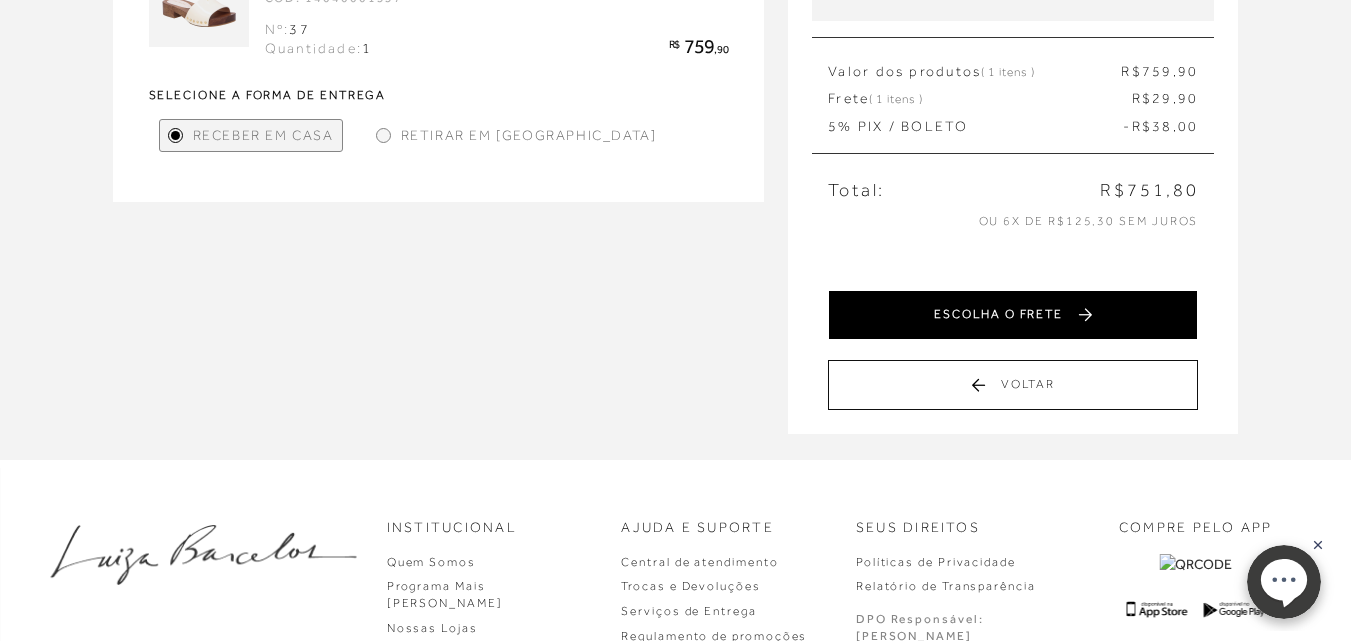click on "ESCOLHA O FRETE" at bounding box center [1013, 315] 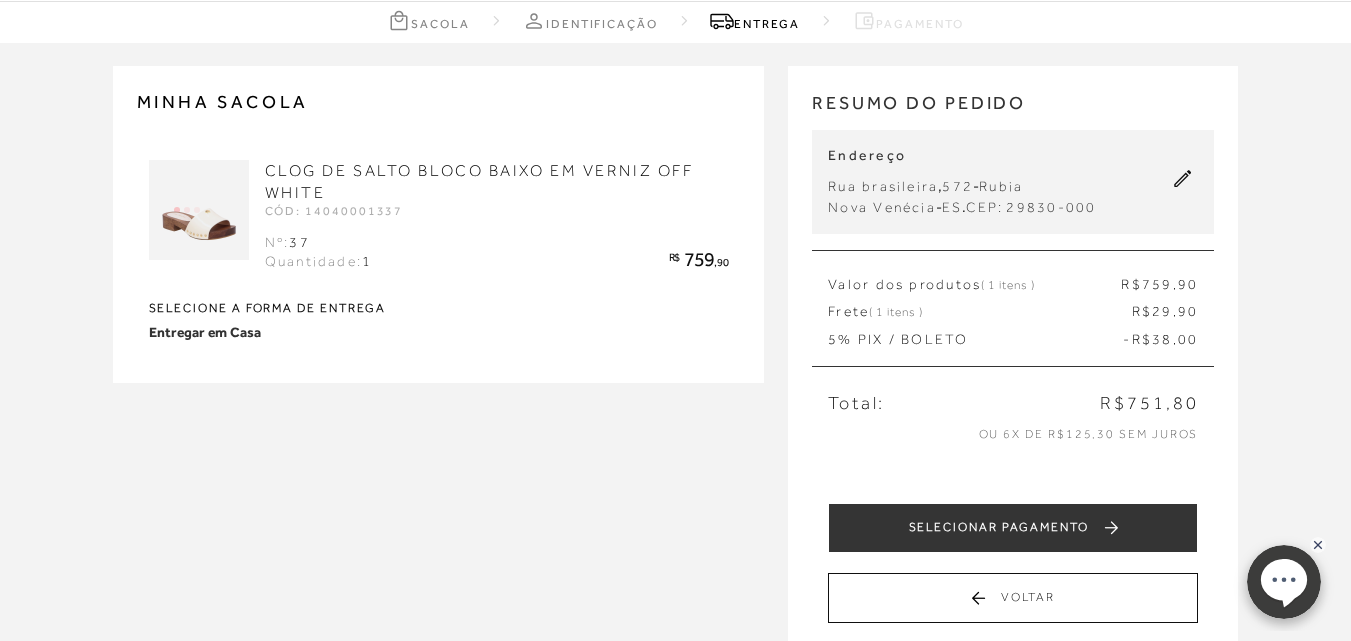 scroll, scrollTop: 100, scrollLeft: 0, axis: vertical 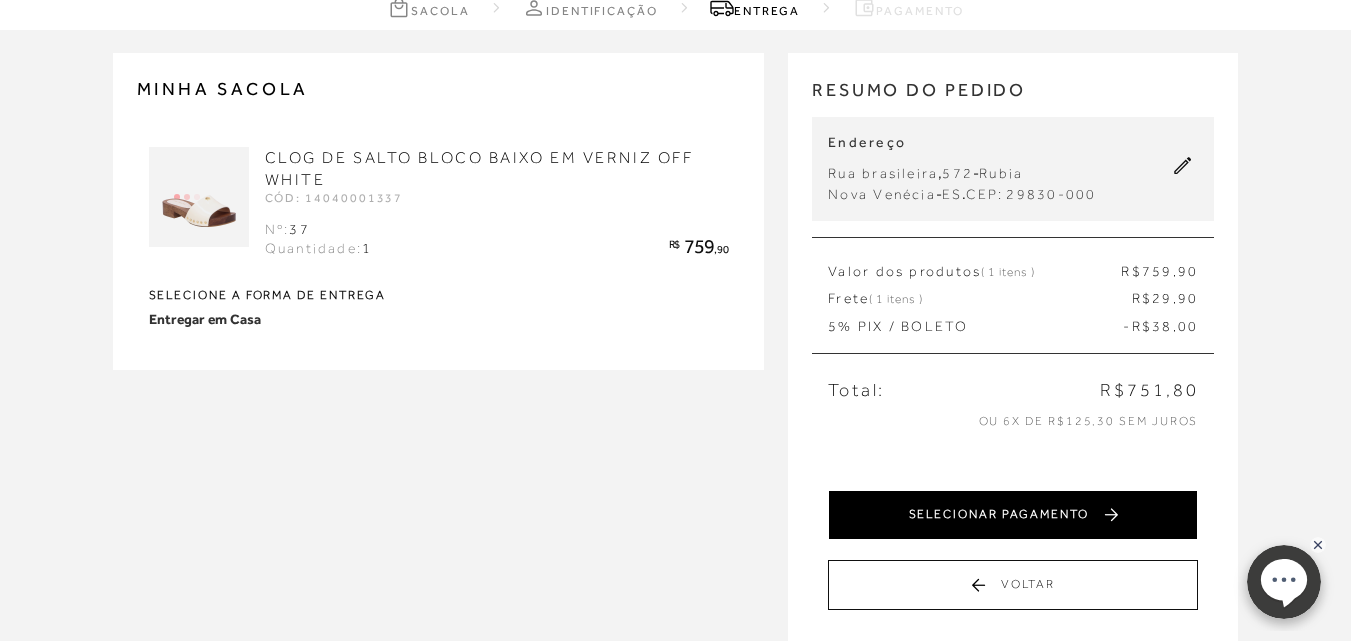 click on "SELECIONAR PAGAMENTO" at bounding box center [1013, 515] 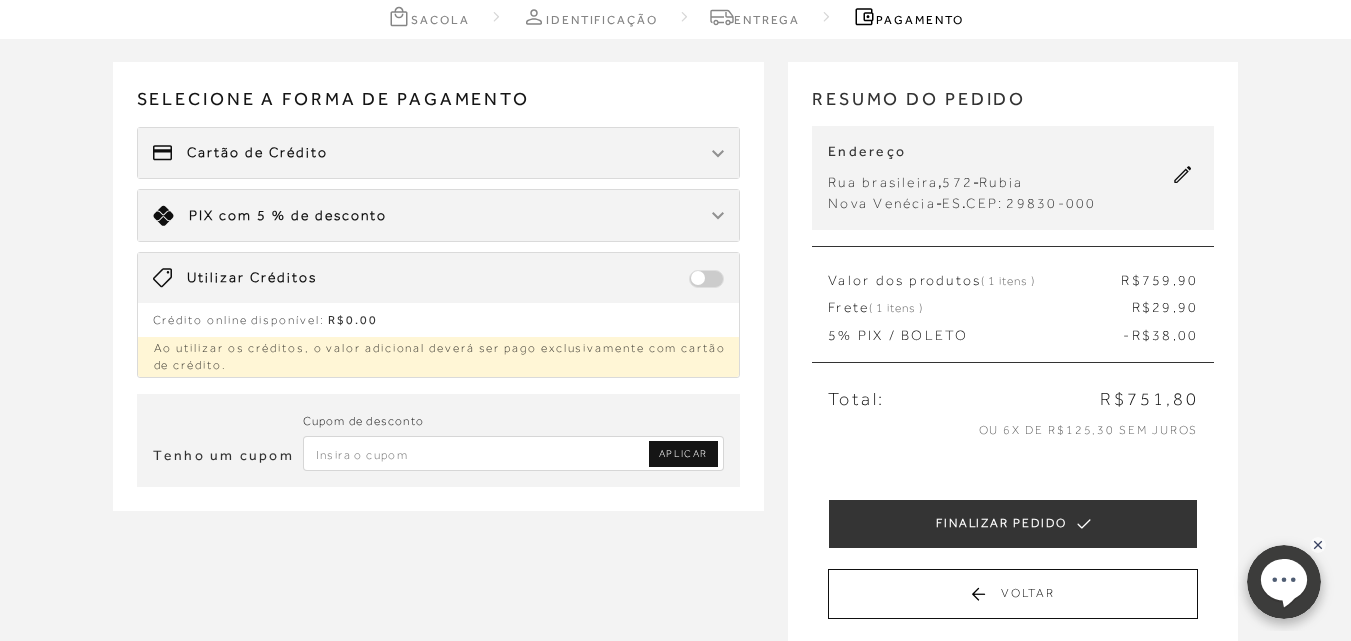 scroll, scrollTop: 100, scrollLeft: 0, axis: vertical 